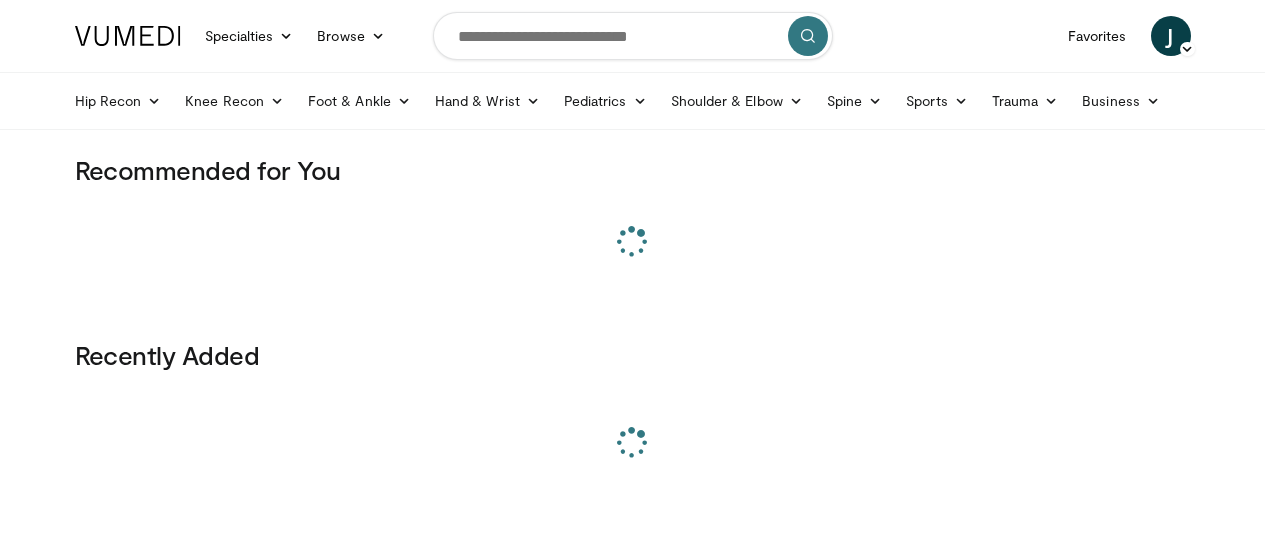 scroll, scrollTop: 0, scrollLeft: 0, axis: both 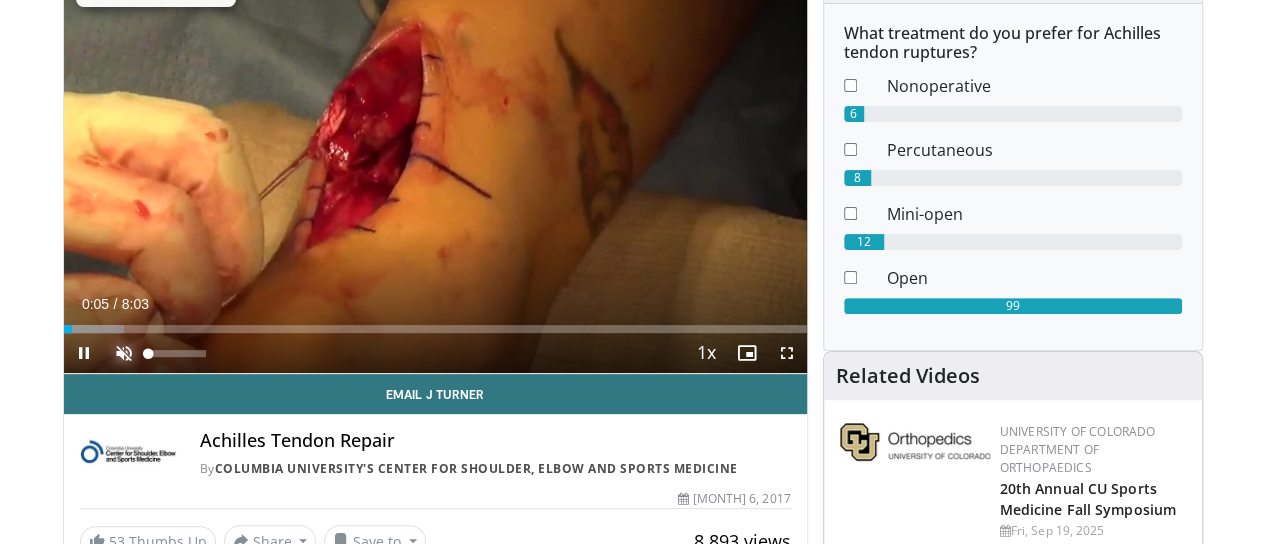 click at bounding box center (124, 353) 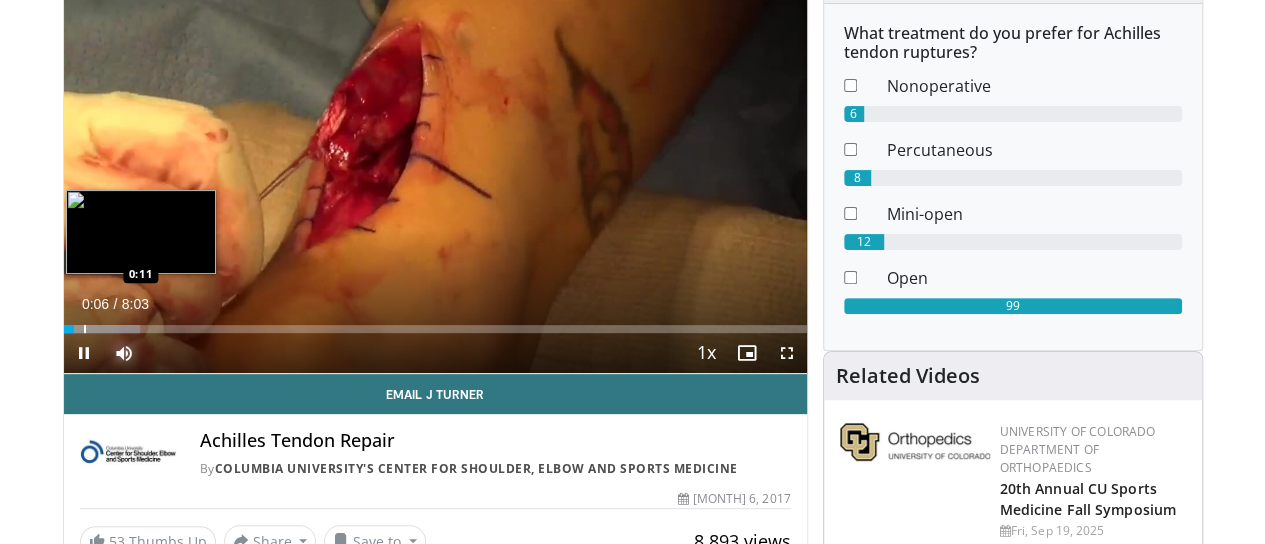 click on "Loaded :  10.24% 0:06 0:11" at bounding box center [435, 323] 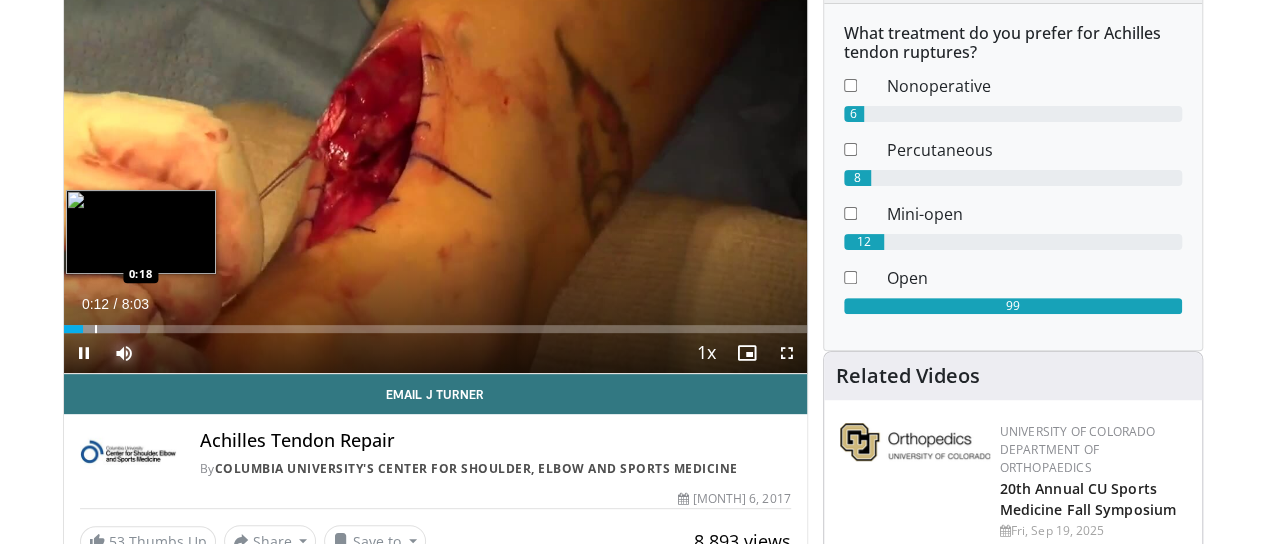 click on "Loaded :  10.35% 0:12 0:18" at bounding box center [435, 323] 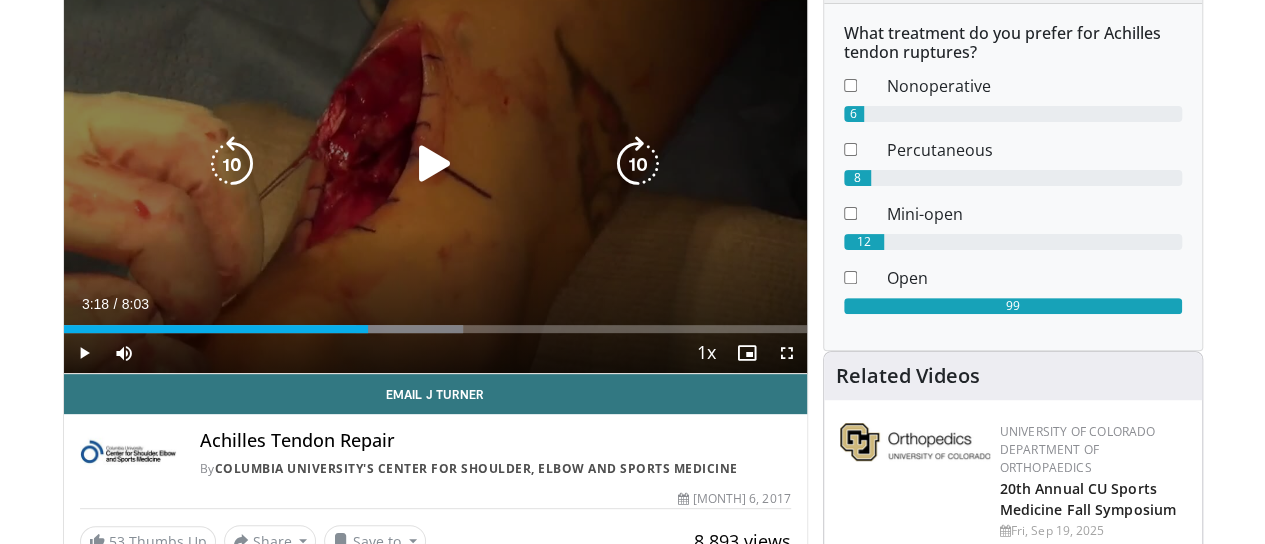 click at bounding box center (435, 164) 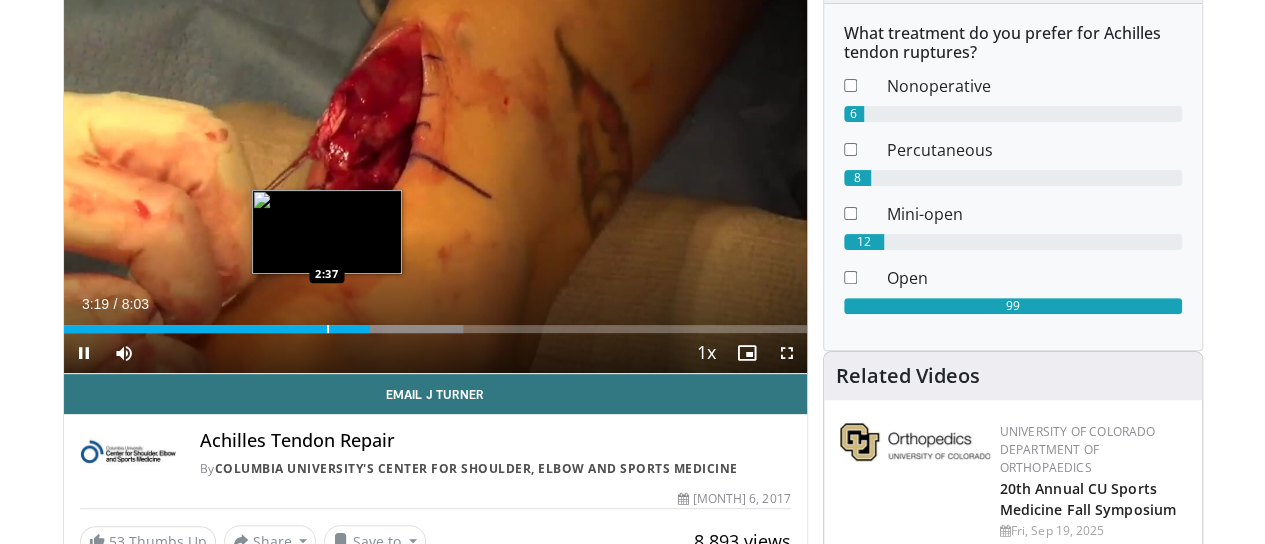 click at bounding box center [328, 329] 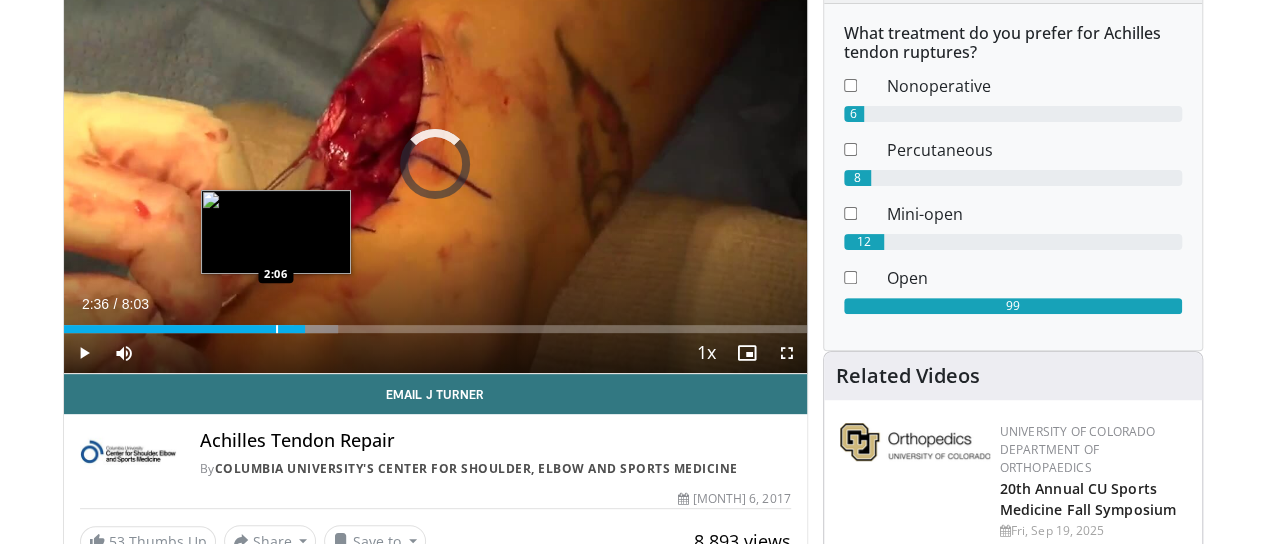 click on "Loaded :  36.90% 2:37 2:06" at bounding box center (435, 323) 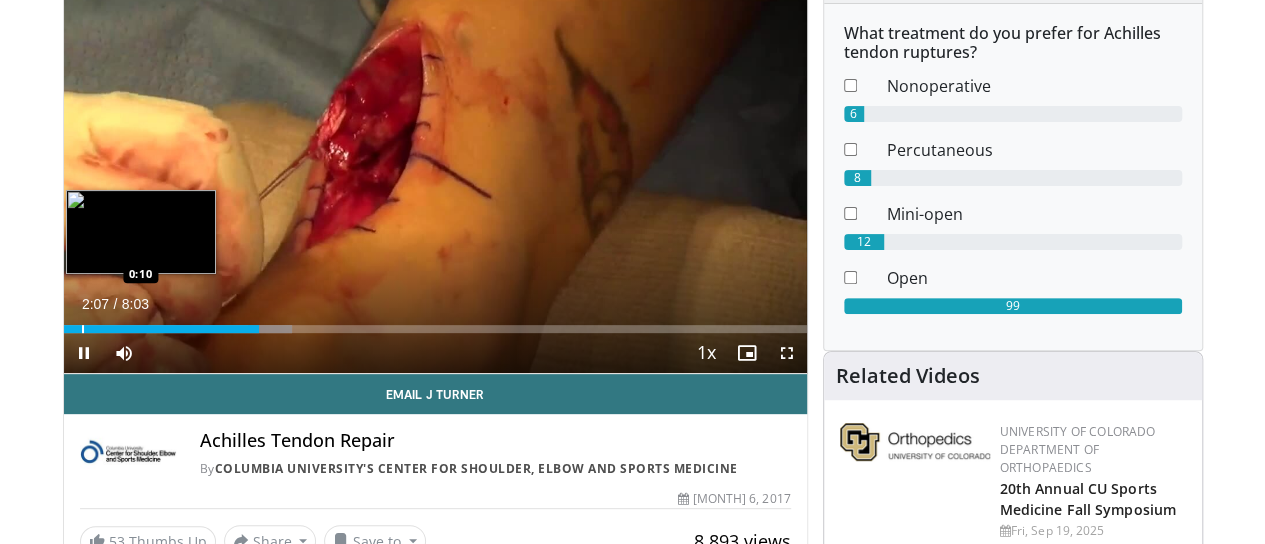 click on "2:07" at bounding box center [161, 329] 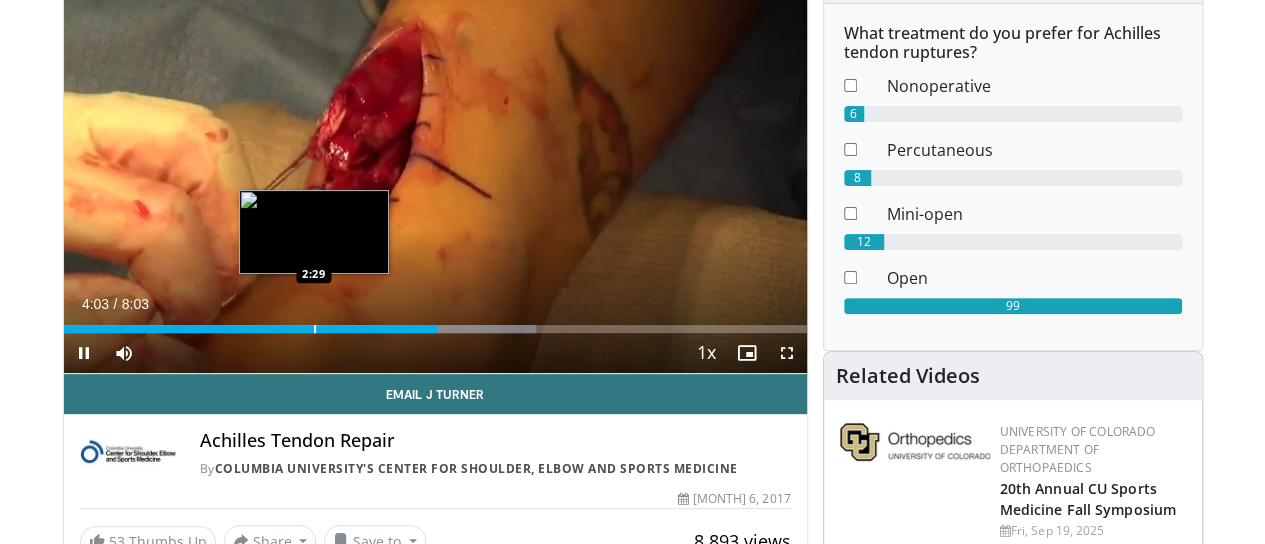 click on "Loaded :  63.56% 4:03 2:29" at bounding box center (435, 323) 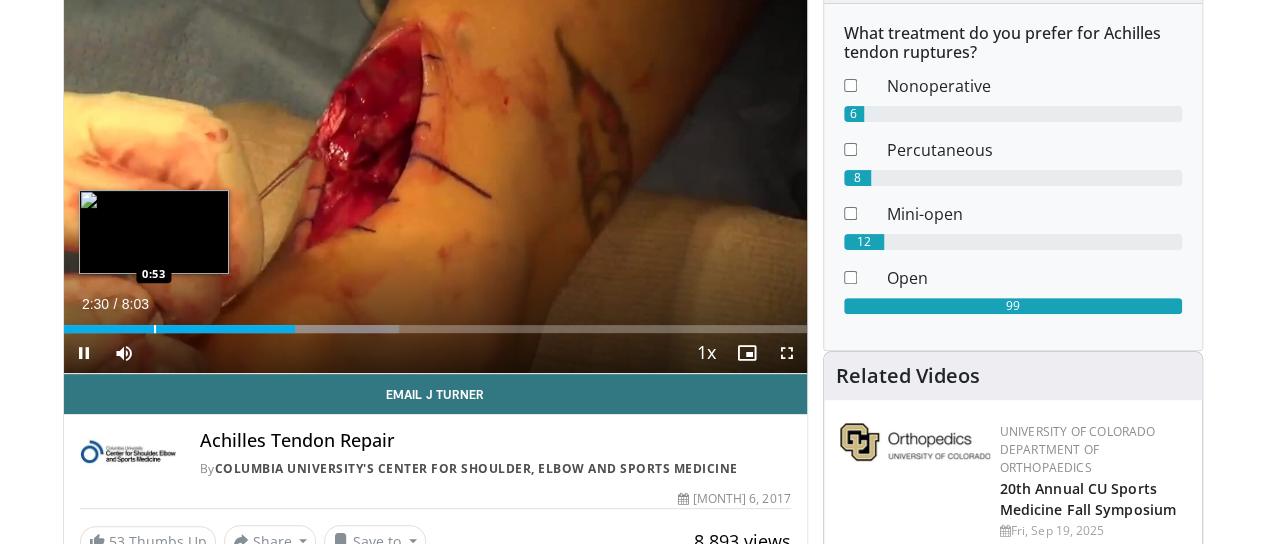 click on "Loaded :  45.10% 2:30 0:53" at bounding box center (435, 323) 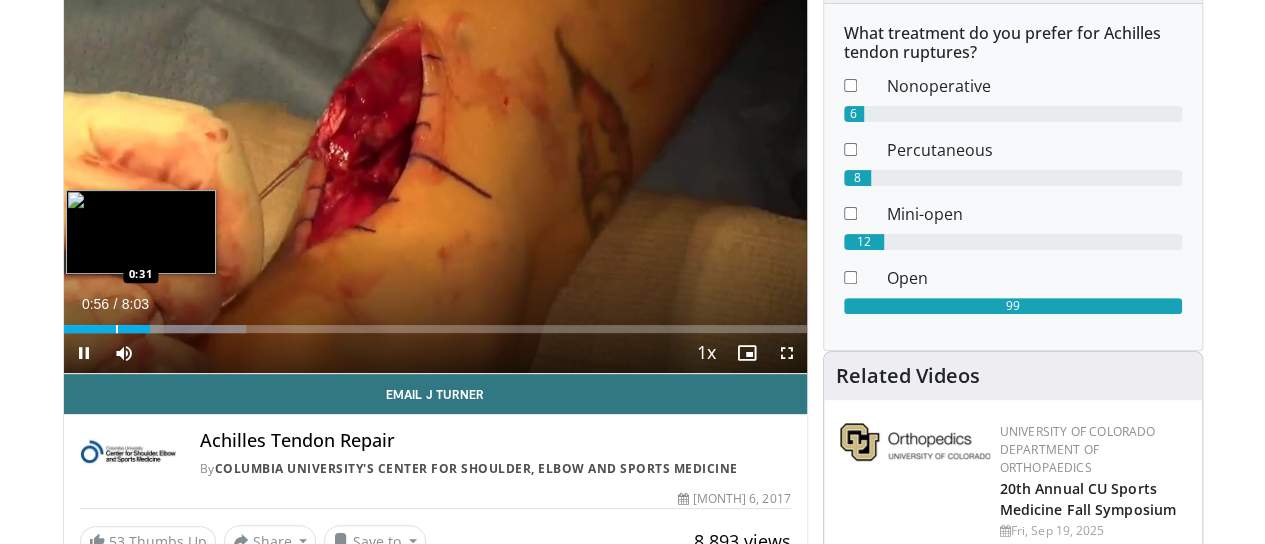 click on "Loaded :  24.59% 0:56 0:31" at bounding box center (435, 323) 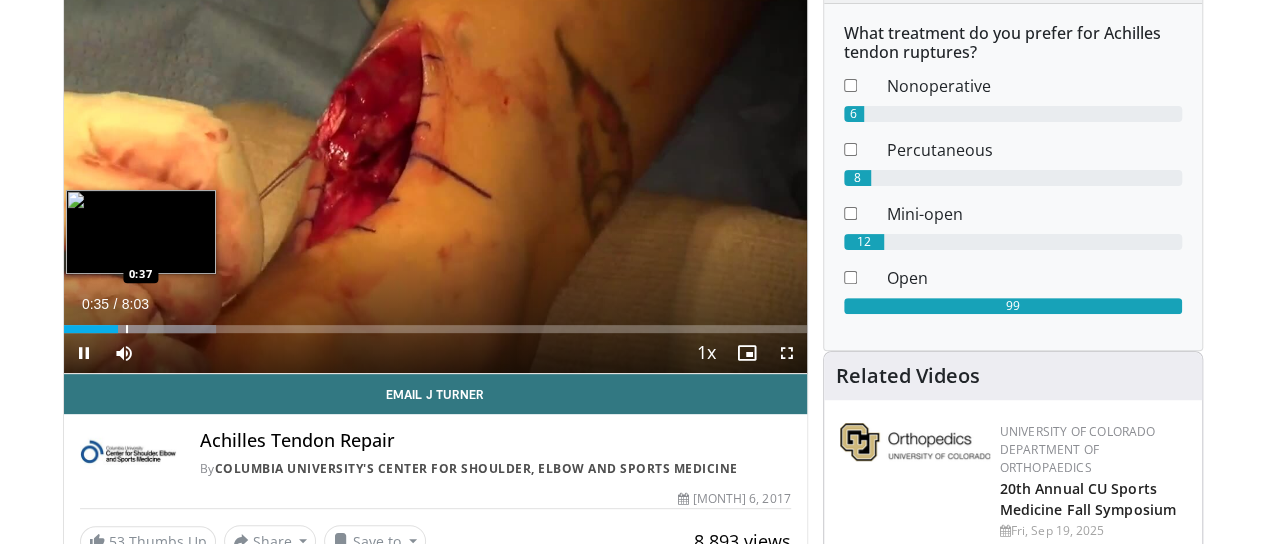 click at bounding box center [127, 329] 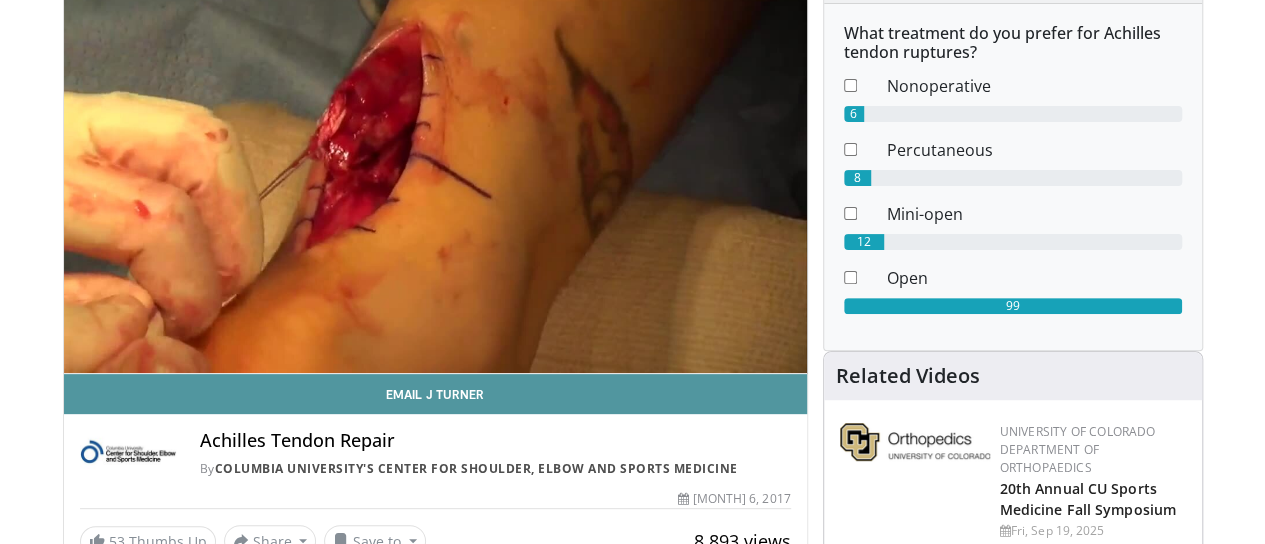 type 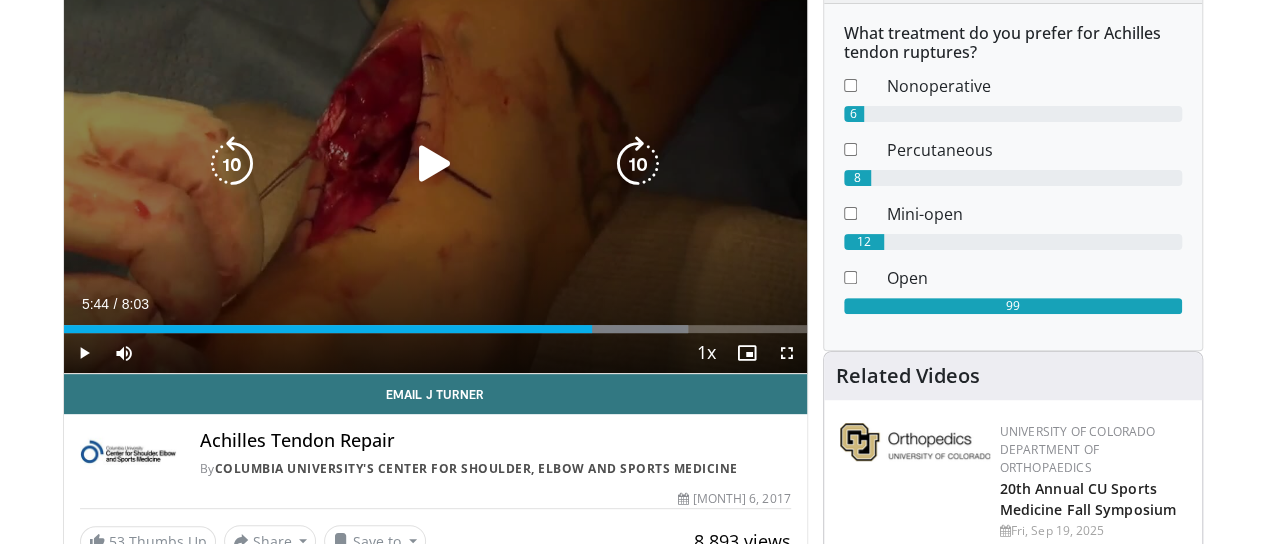click on "10 seconds
Tap to unmute" at bounding box center (435, 164) 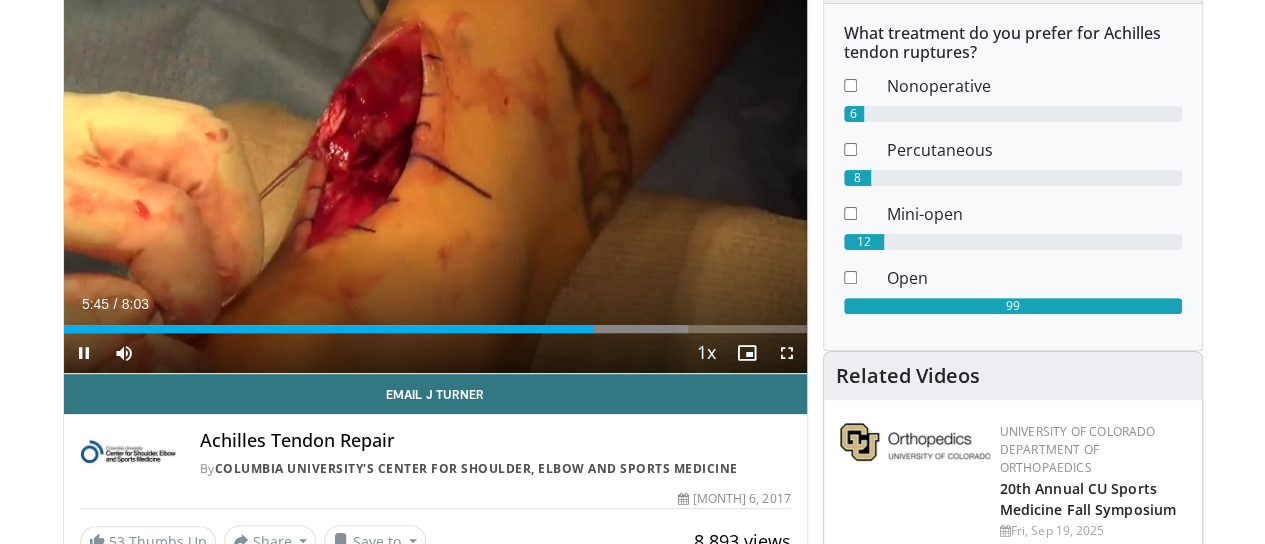 click on "Current Time  5:45 / Duration  8:03 Pause Skip Backward Skip Forward Mute 0% Loaded :  84.06% 5:45 5:26 Stream Type  LIVE Seek to live, currently behind live LIVE   1x Playback Rate 0.5x 0.75x 1x , selected 1.25x 1.5x 1.75x 2x Chapters Chapters Descriptions descriptions off , selected Captions captions settings , opens captions settings dialog captions off , selected Audio Track en (Main) , selected Fullscreen Enable picture-in-picture mode" at bounding box center (435, 353) 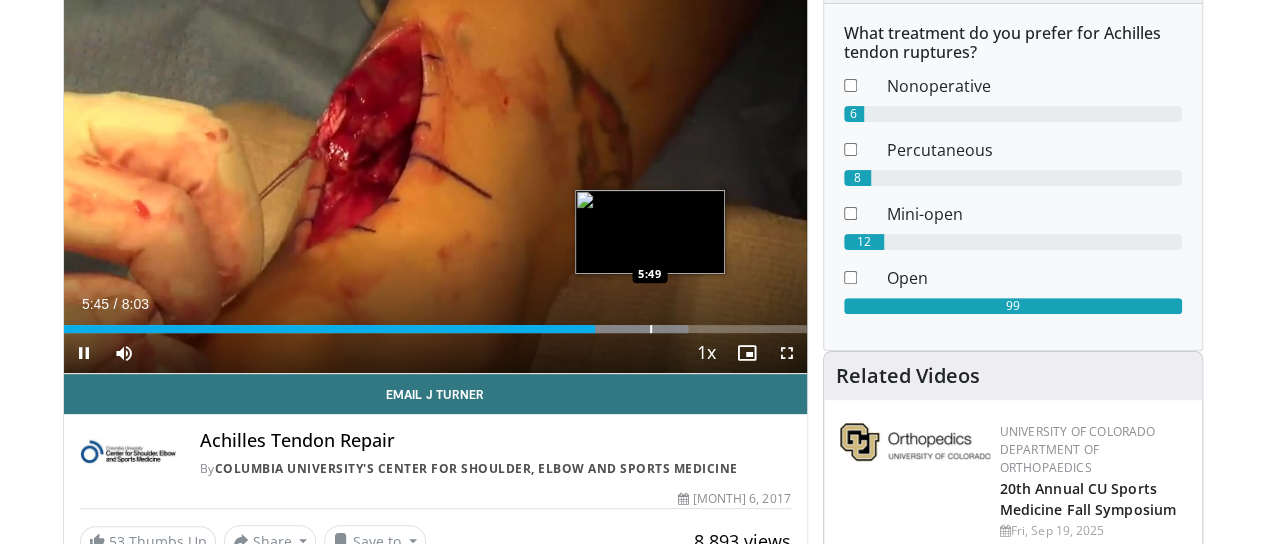 click at bounding box center (651, 329) 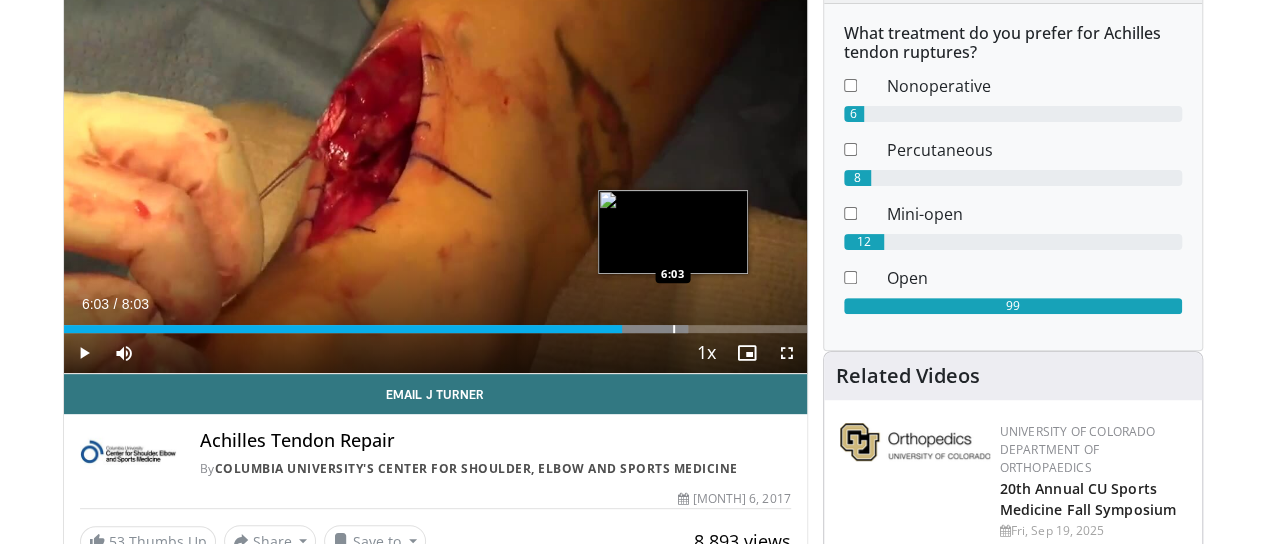 click at bounding box center [674, 329] 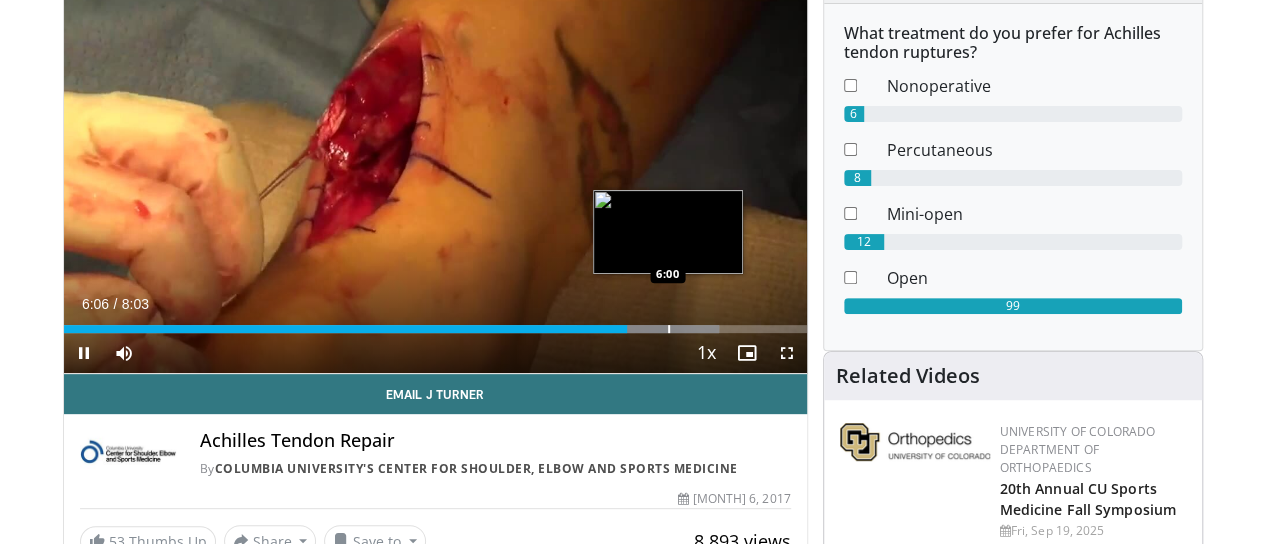 click on "6:06" at bounding box center [345, 329] 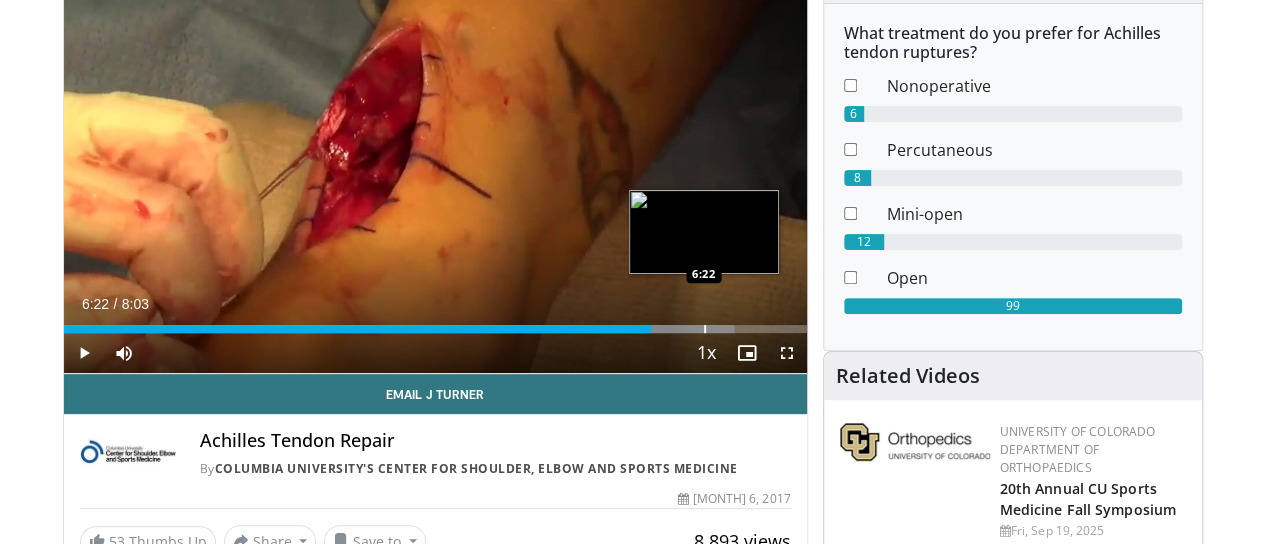 click on "Loaded :  90.21% 6:16 6:22" at bounding box center [435, 323] 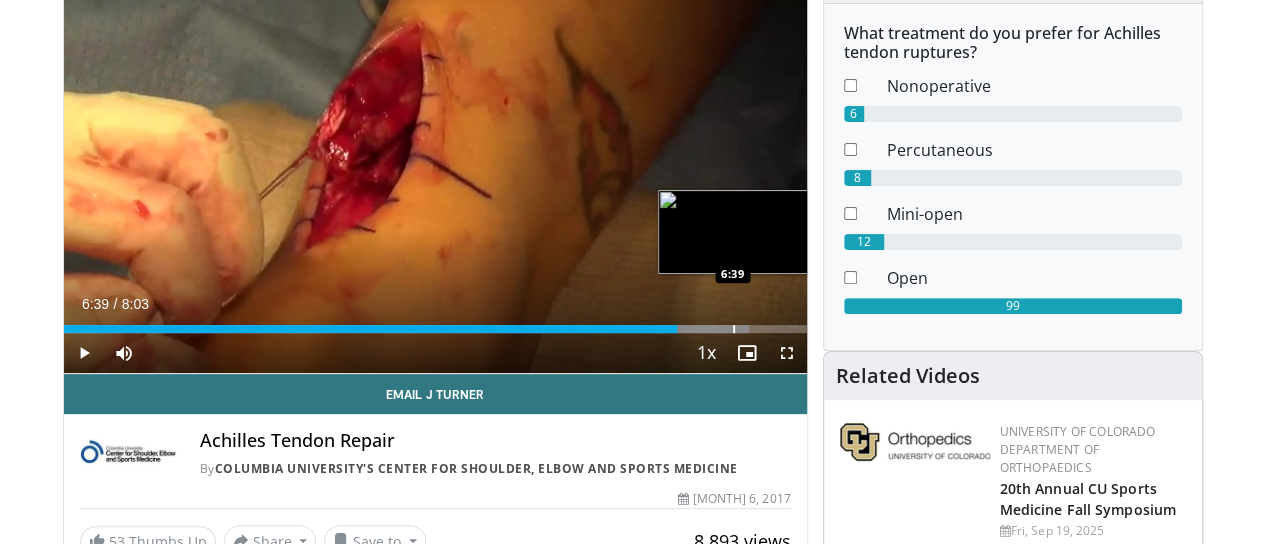 click at bounding box center (734, 329) 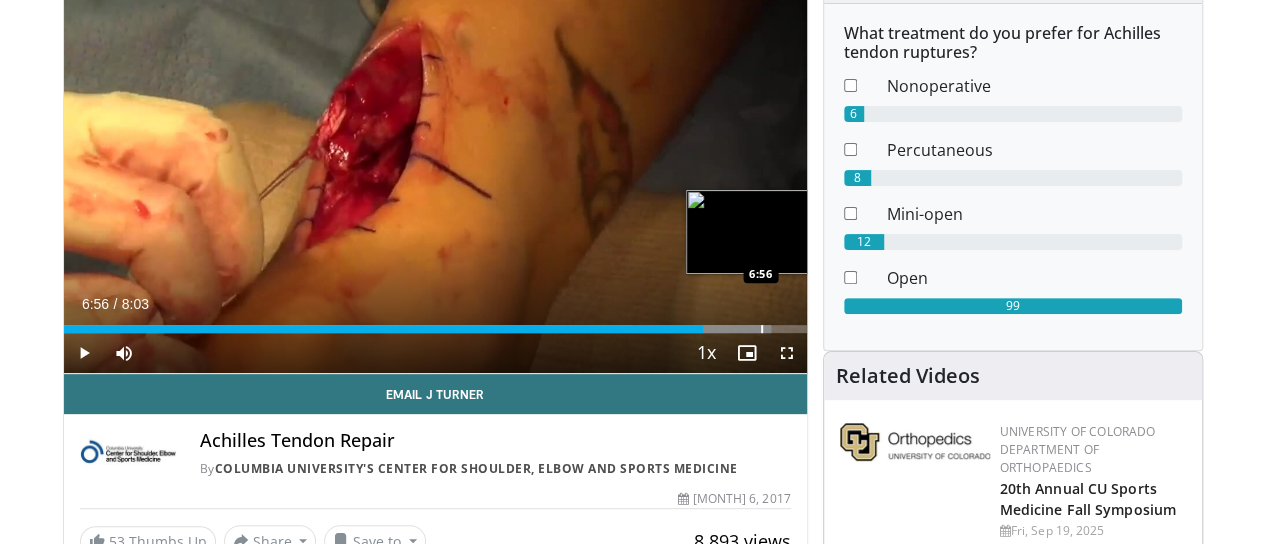 click at bounding box center [762, 329] 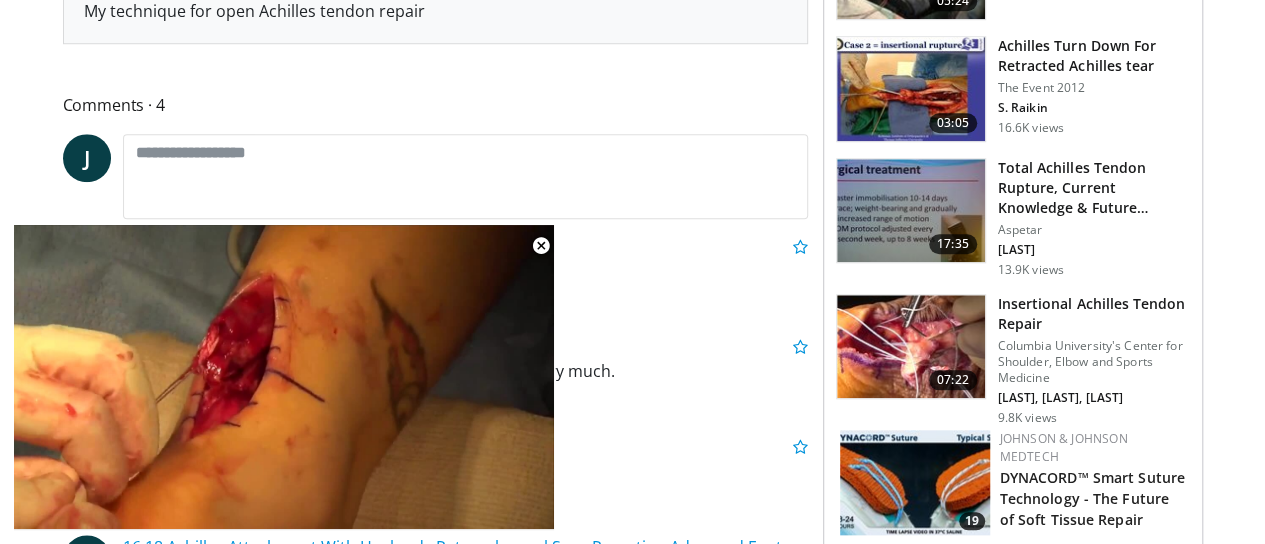 scroll, scrollTop: 1200, scrollLeft: 0, axis: vertical 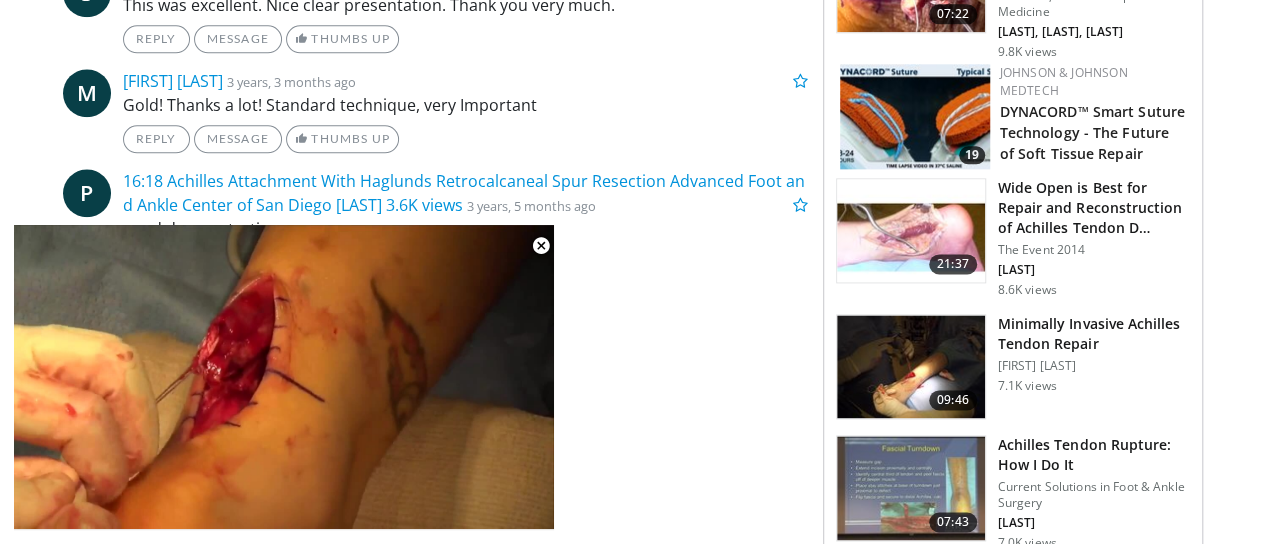 click at bounding box center [541, 246] 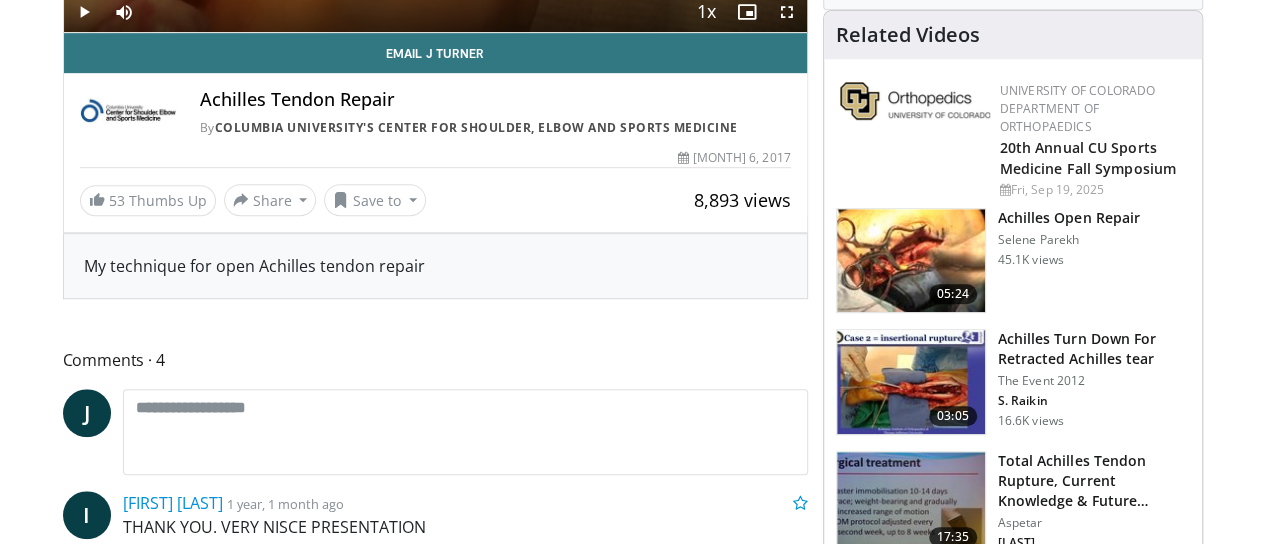 scroll, scrollTop: 643, scrollLeft: 0, axis: vertical 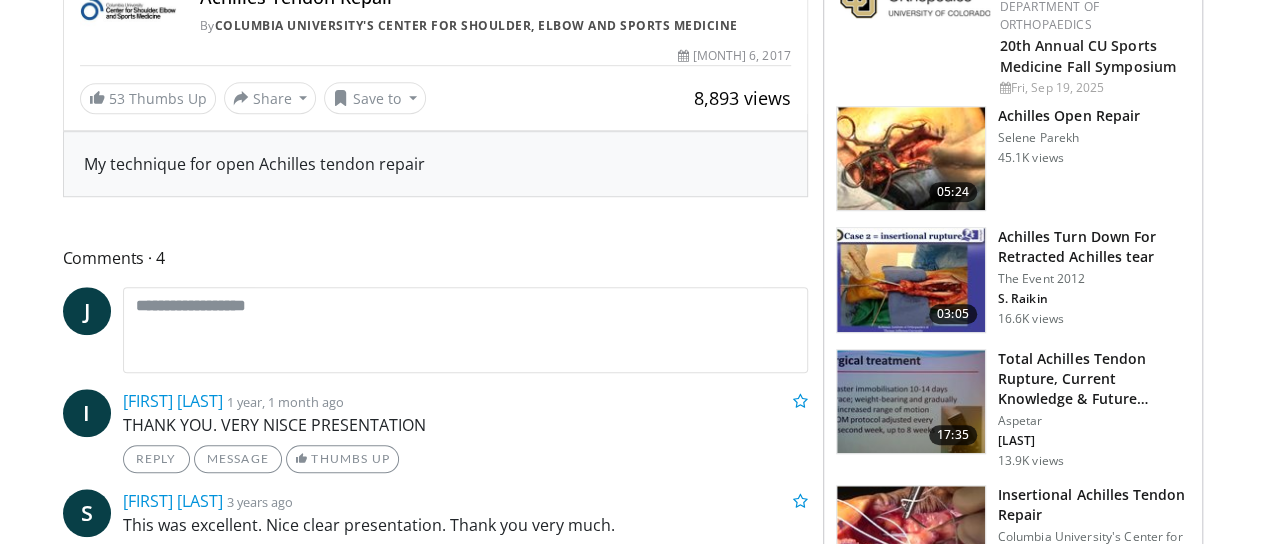 drag, startPoint x: 1042, startPoint y: 81, endPoint x: 1062, endPoint y: 95, distance: 24.41311 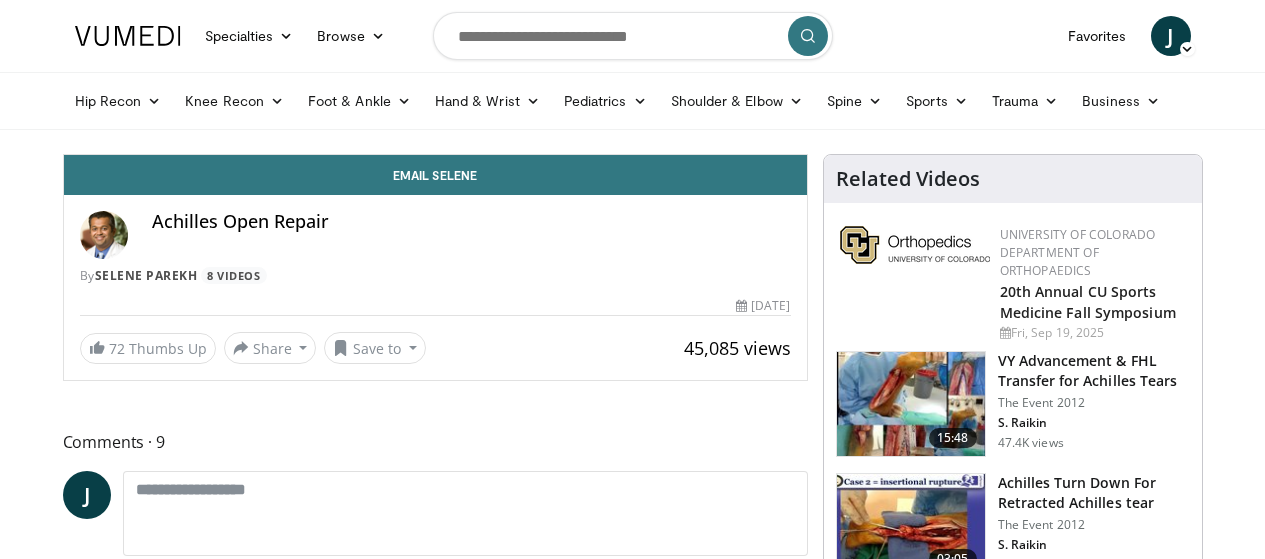 scroll, scrollTop: 0, scrollLeft: 0, axis: both 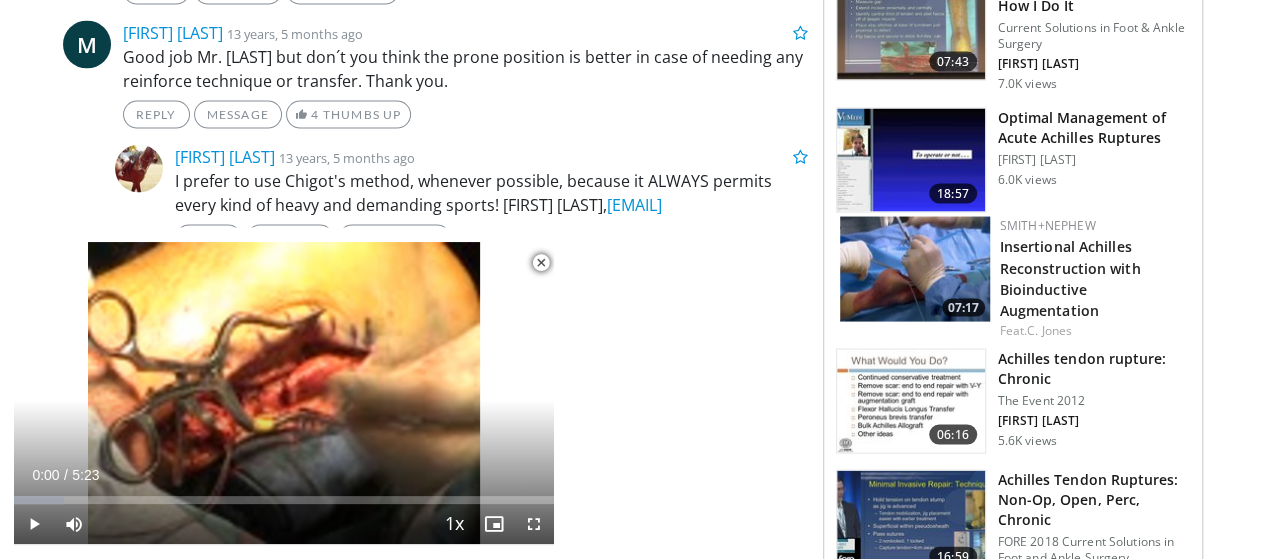 drag, startPoint x: 727, startPoint y: 236, endPoint x: 609, endPoint y: 211, distance: 120.61923 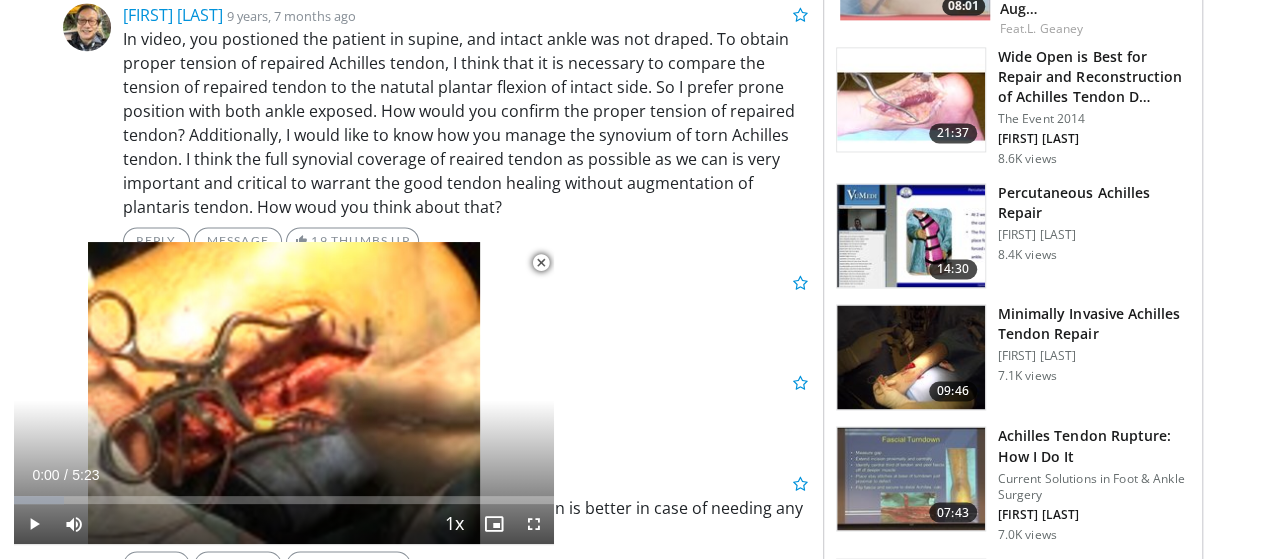 scroll, scrollTop: 1449, scrollLeft: 0, axis: vertical 